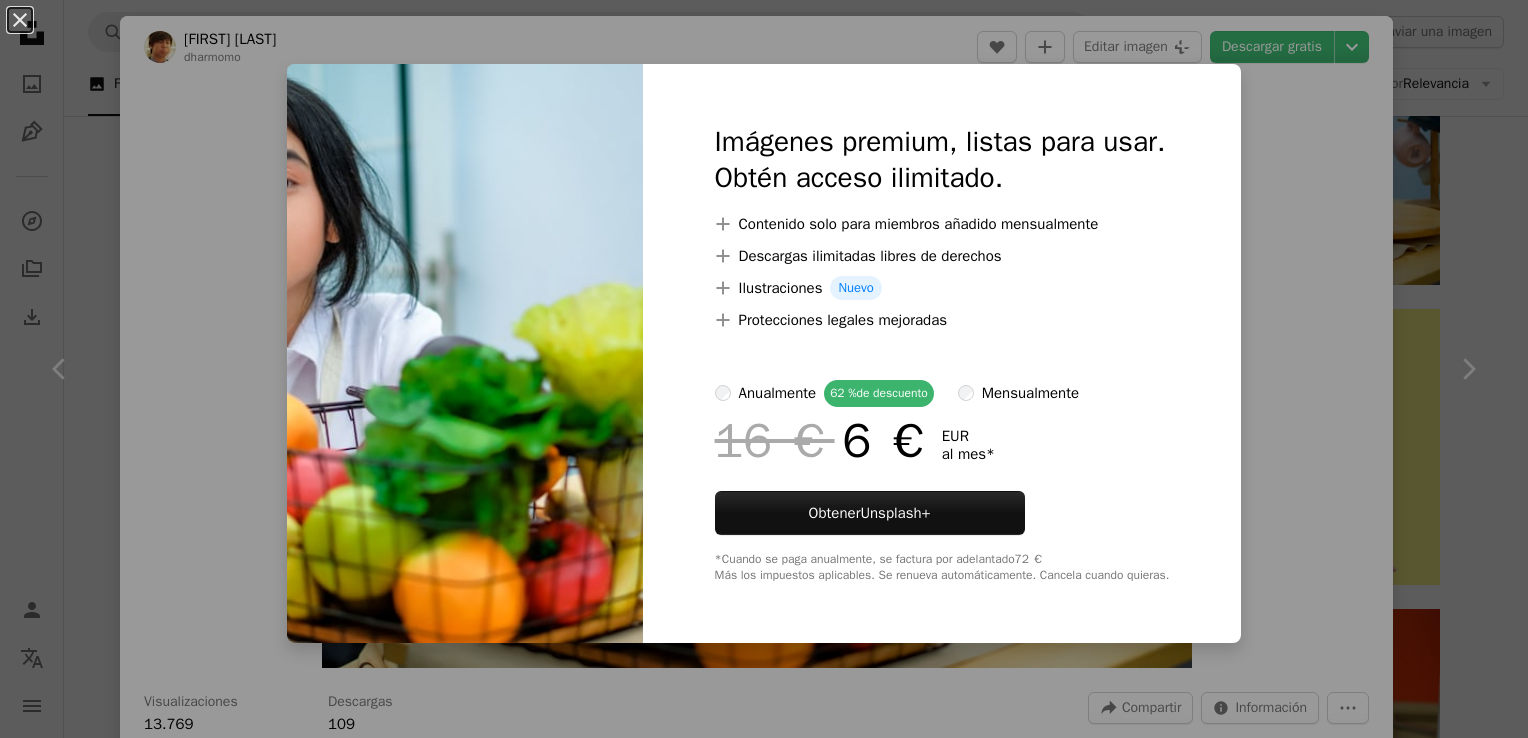 scroll, scrollTop: 19954, scrollLeft: 0, axis: vertical 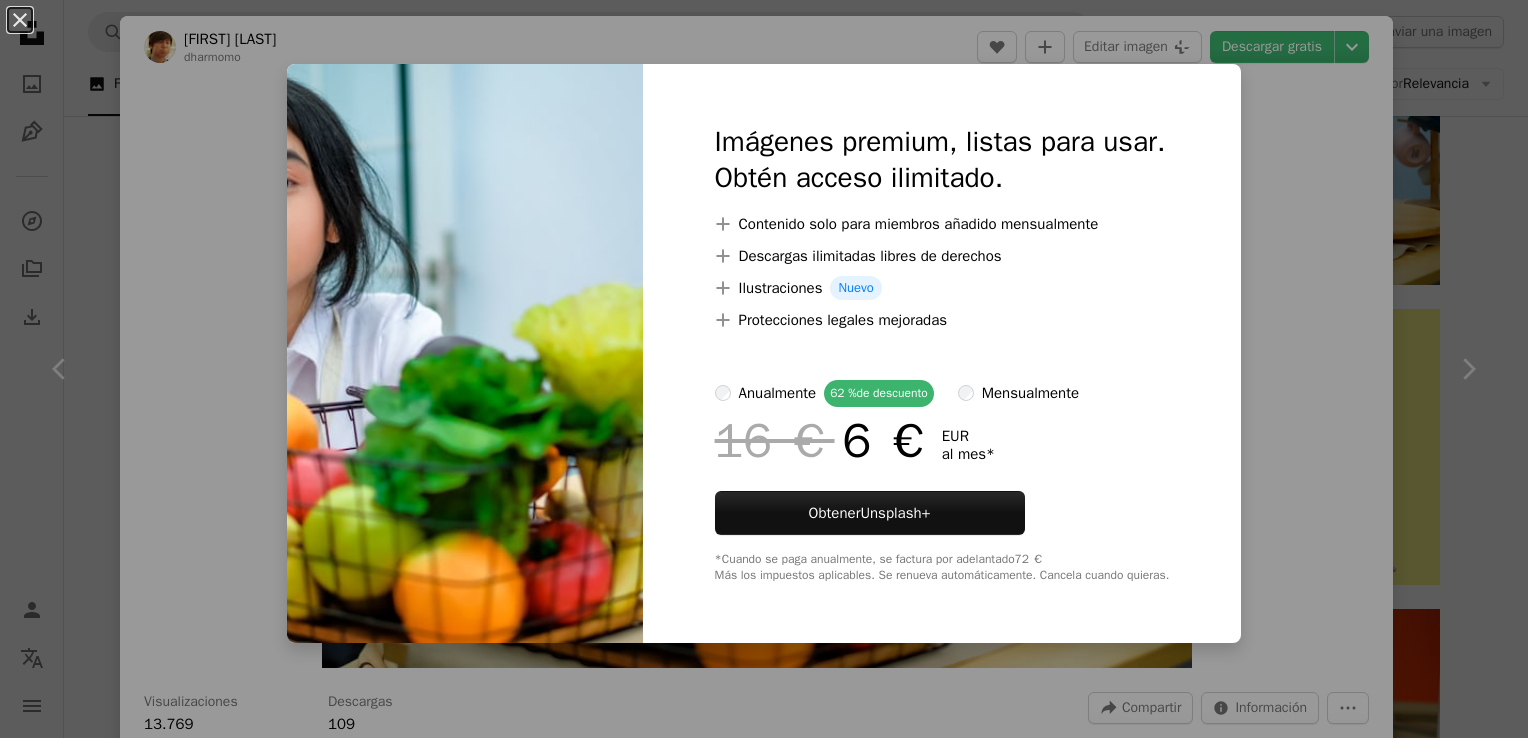 click on "An X shape Imágenes premium, listas para usar. Obtén acceso ilimitado. A plus sign Contenido solo para miembros añadido mensualmente A plus sign Descargas ilimitadas libres de derechos A plus sign Ilustraciones  Nuevo A plus sign Protecciones legales mejoradas anualmente 62 %  de descuento mensualmente 16 €   6 € EUR al mes * Obtener  Unsplash+ *Cuando se paga anualmente, se factura por adelantado  72 € Más los impuestos aplicables. Se renueva automáticamente. Cancela cuando quieras." at bounding box center (764, 369) 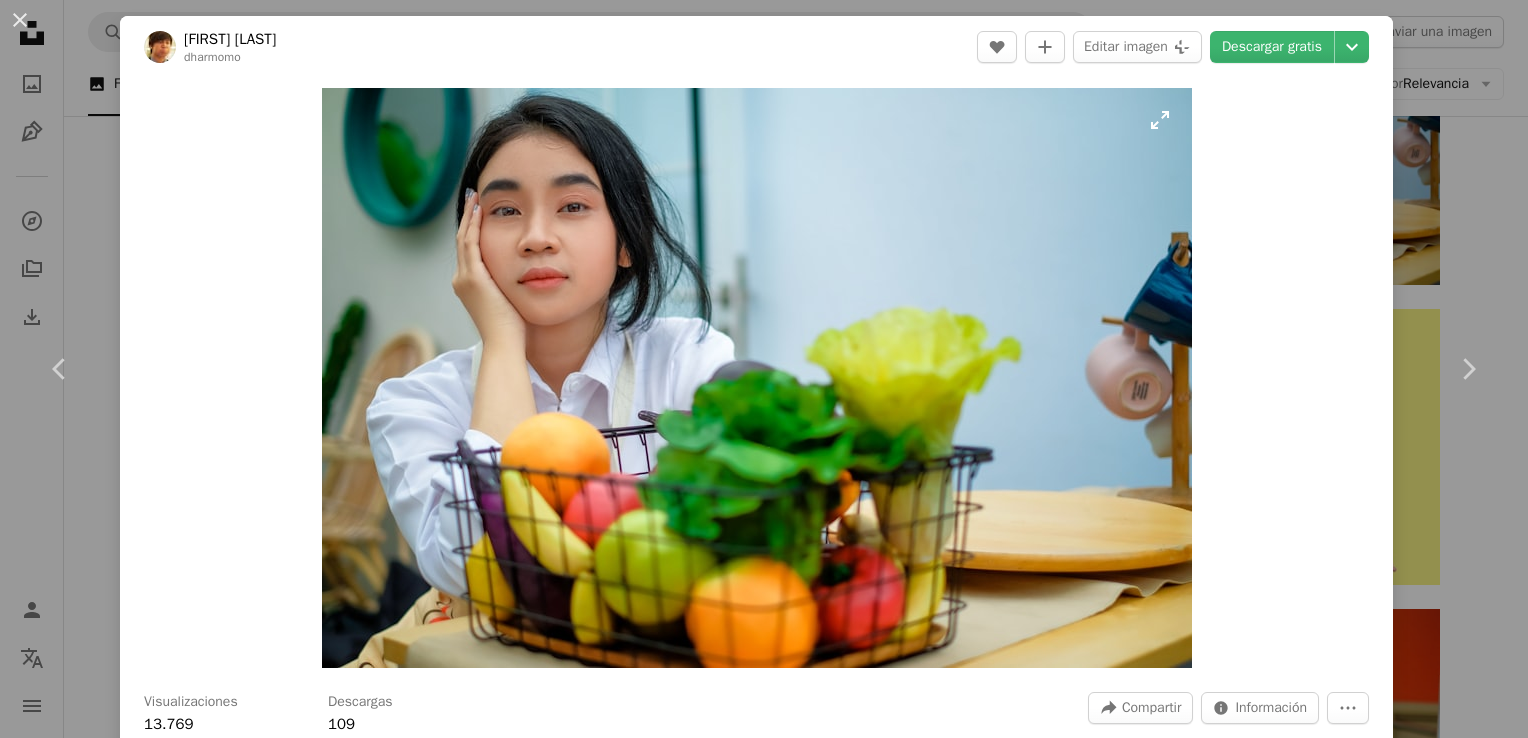 drag, startPoint x: 763, startPoint y: 285, endPoint x: 875, endPoint y: 198, distance: 141.82031 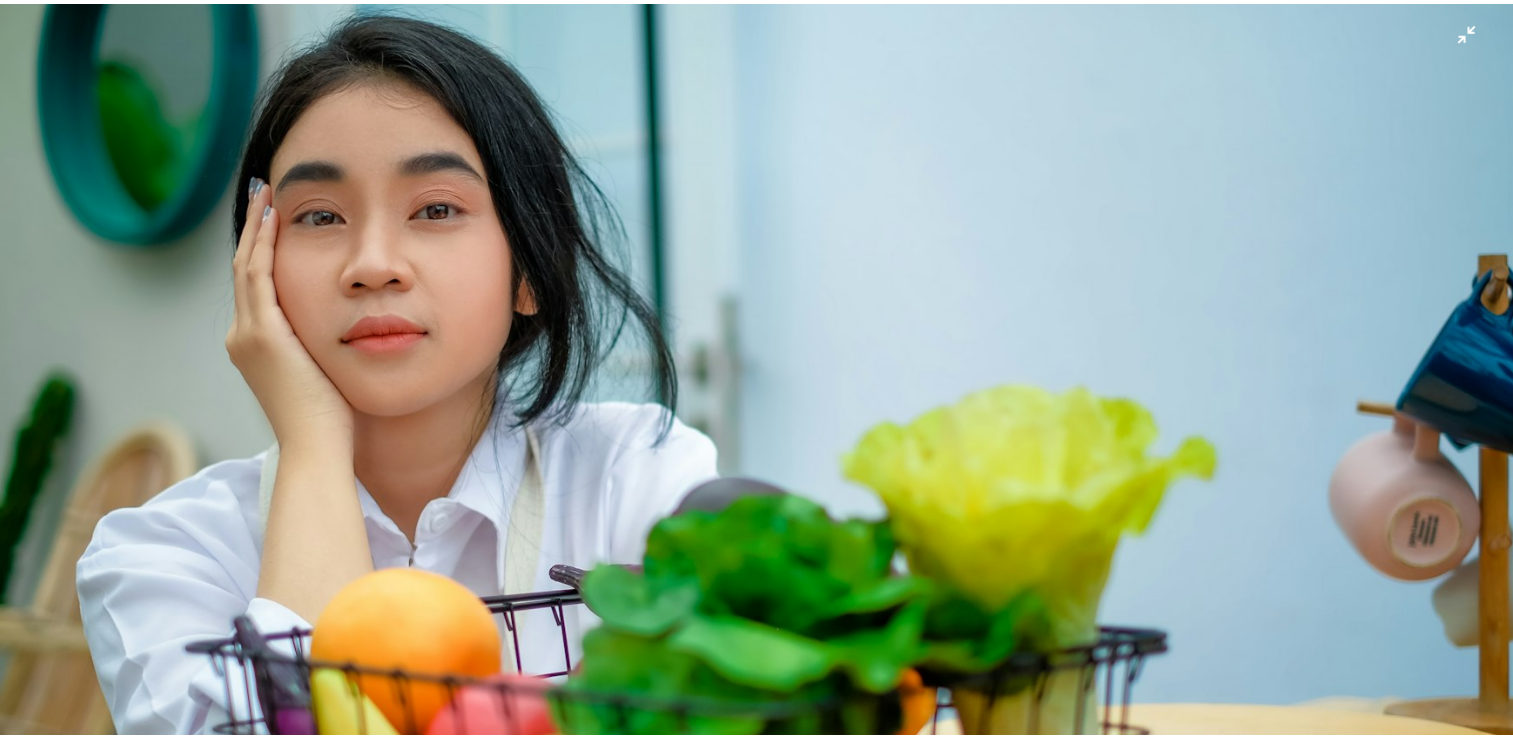 scroll, scrollTop: 131, scrollLeft: 0, axis: vertical 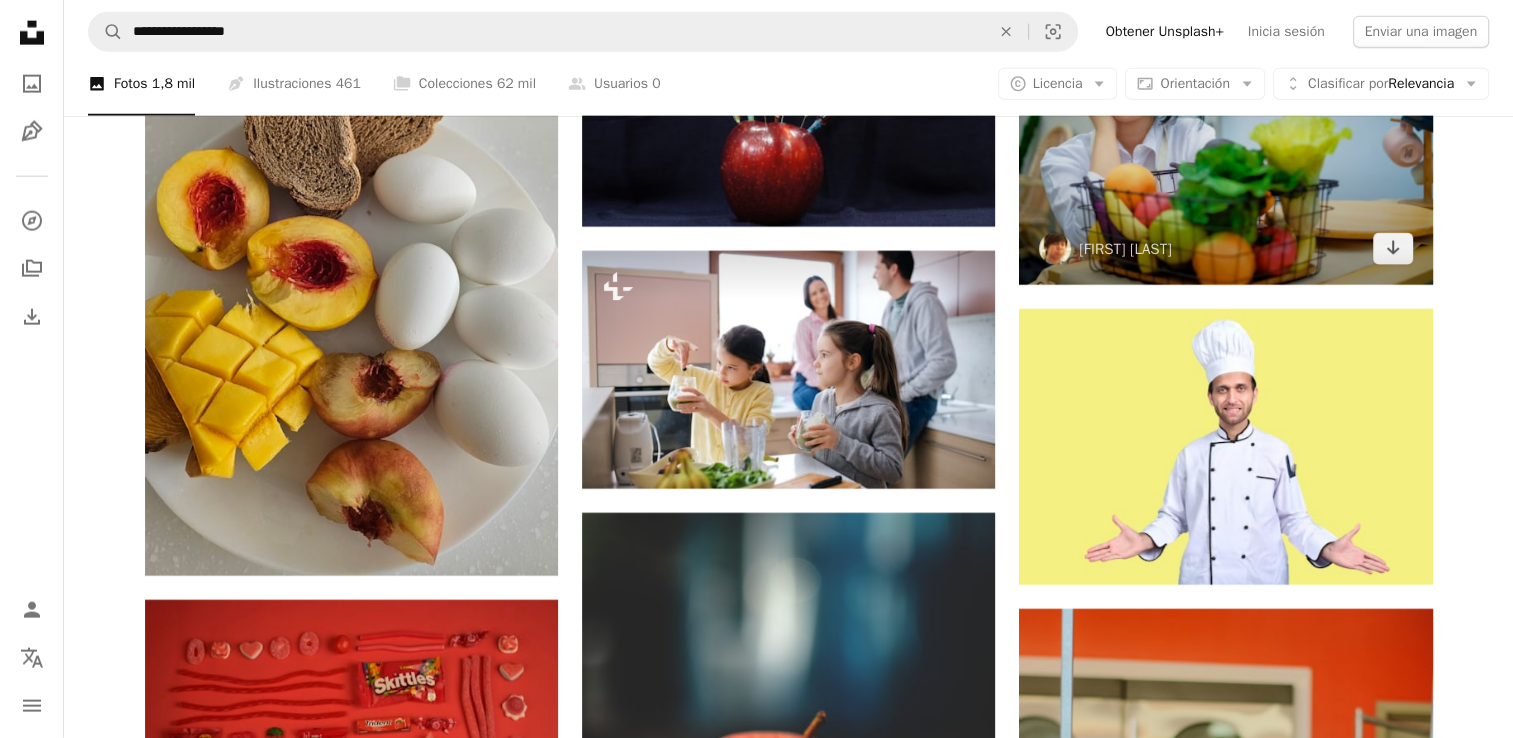 click at bounding box center [1225, 147] 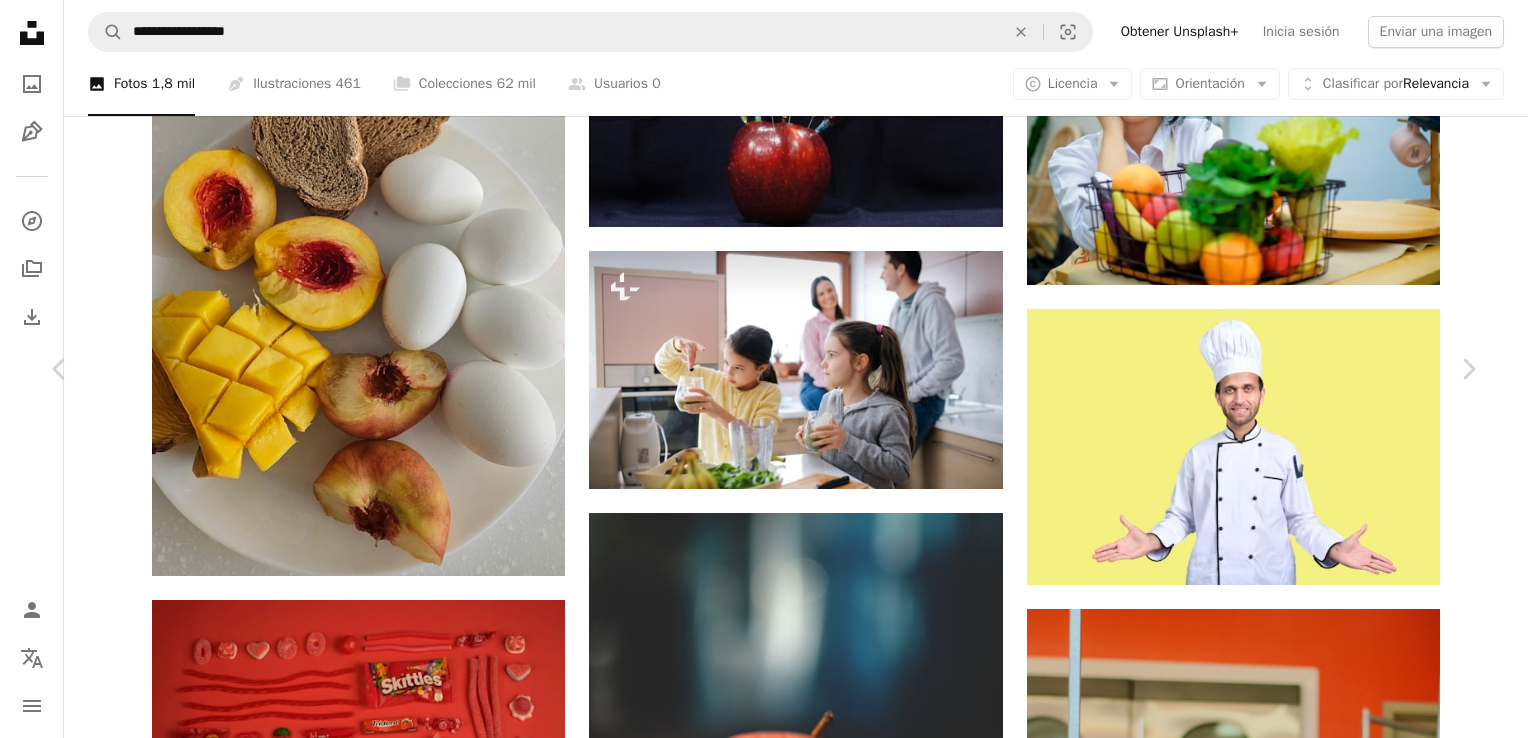 type 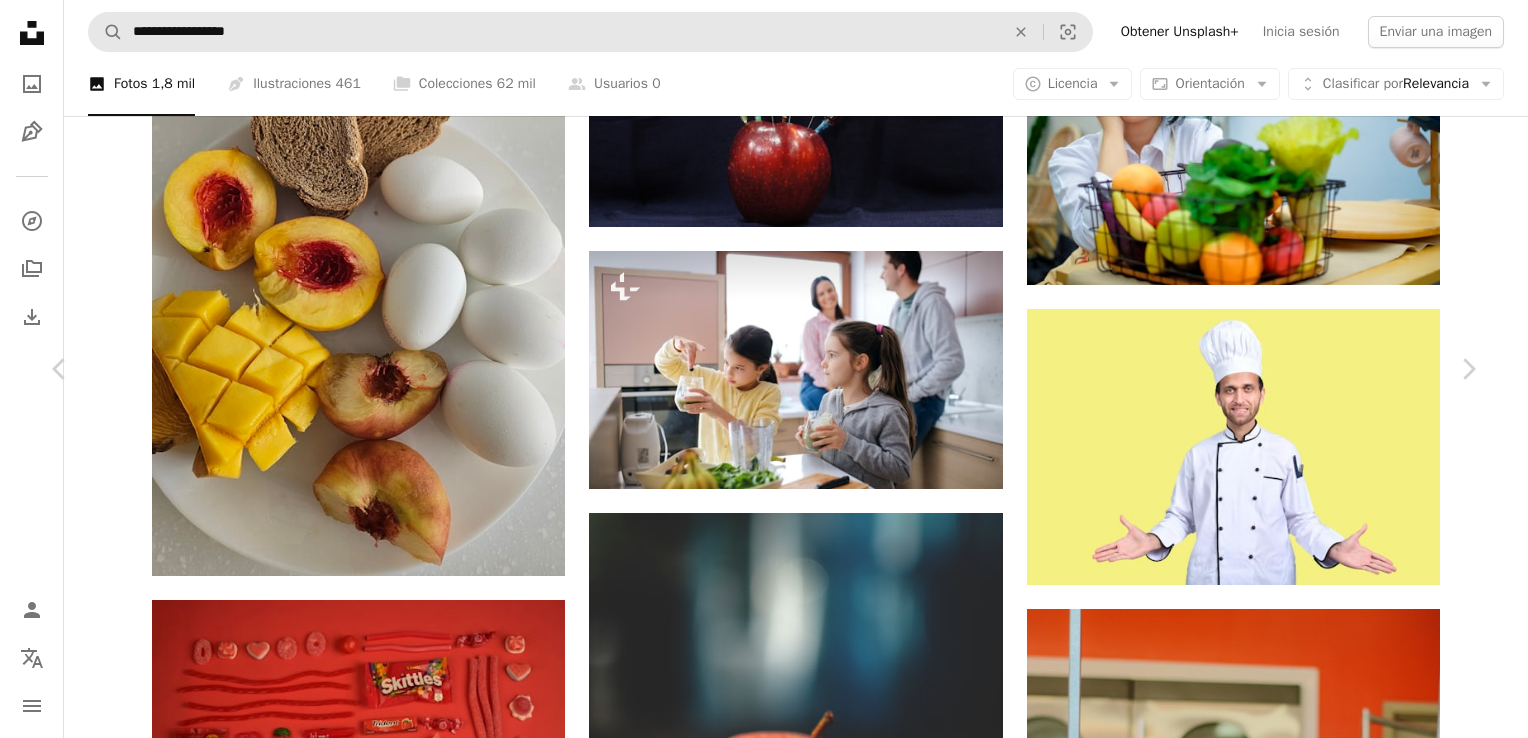 drag, startPoint x: 8, startPoint y: 14, endPoint x: 280, endPoint y: 34, distance: 272.7343 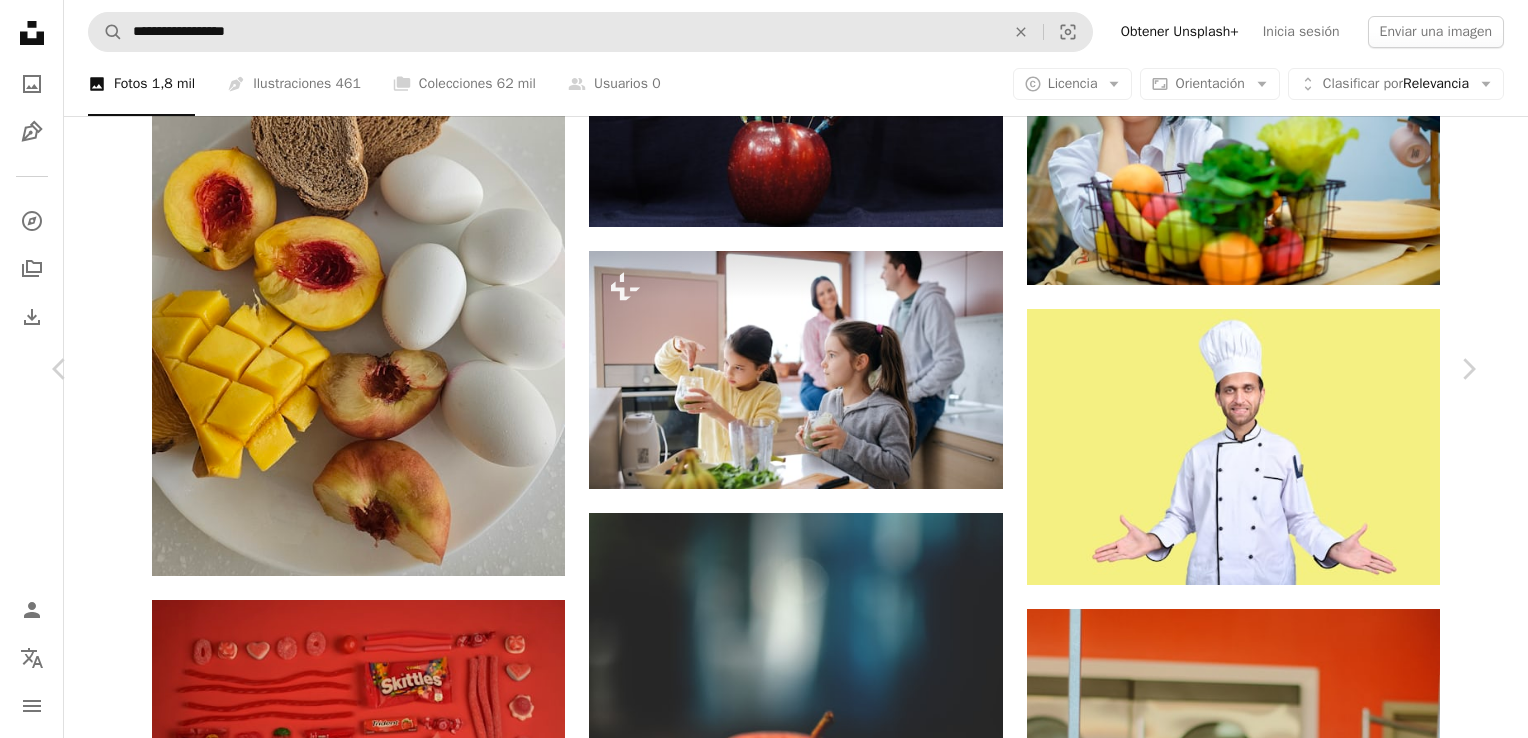 click on "An X shape" at bounding box center [20, 20] 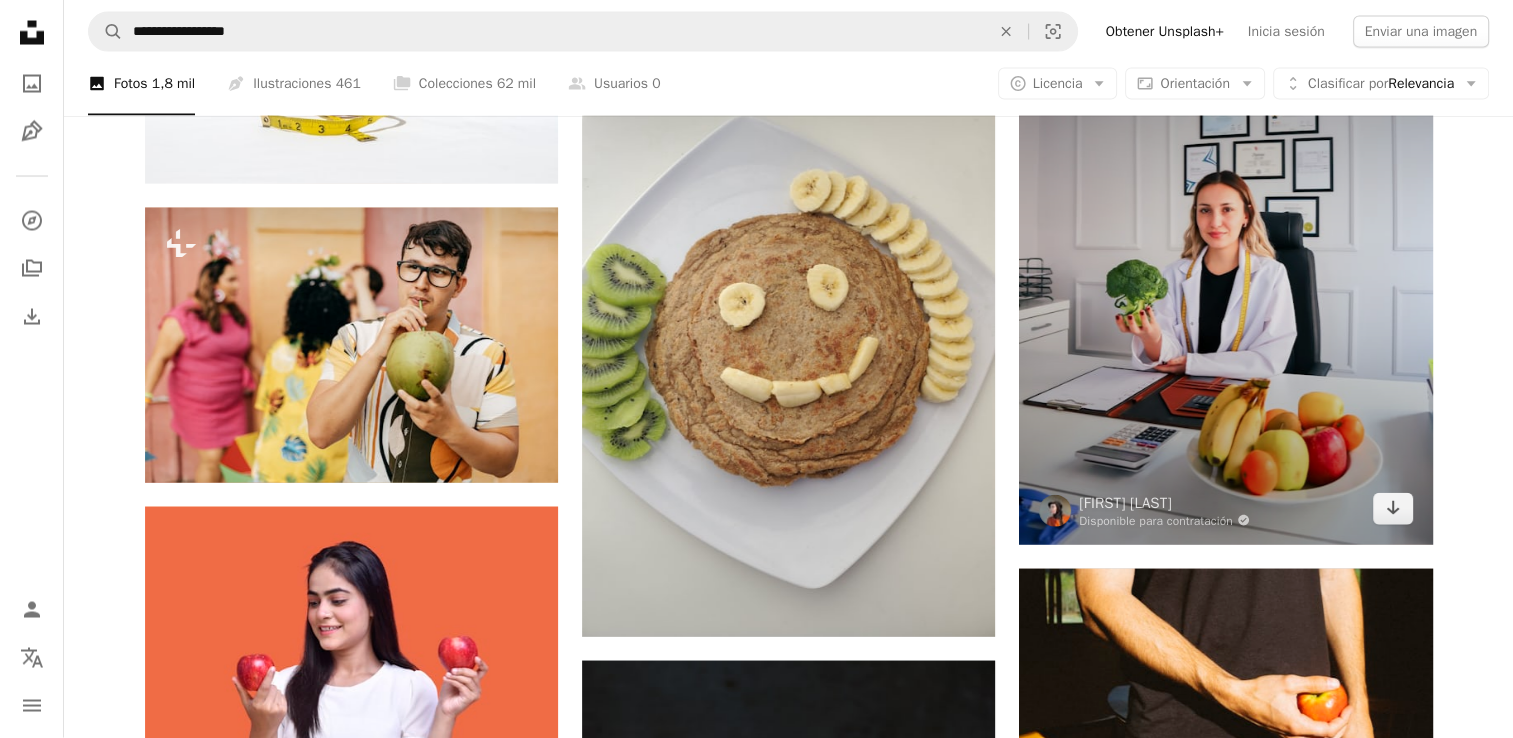 scroll, scrollTop: 26654, scrollLeft: 0, axis: vertical 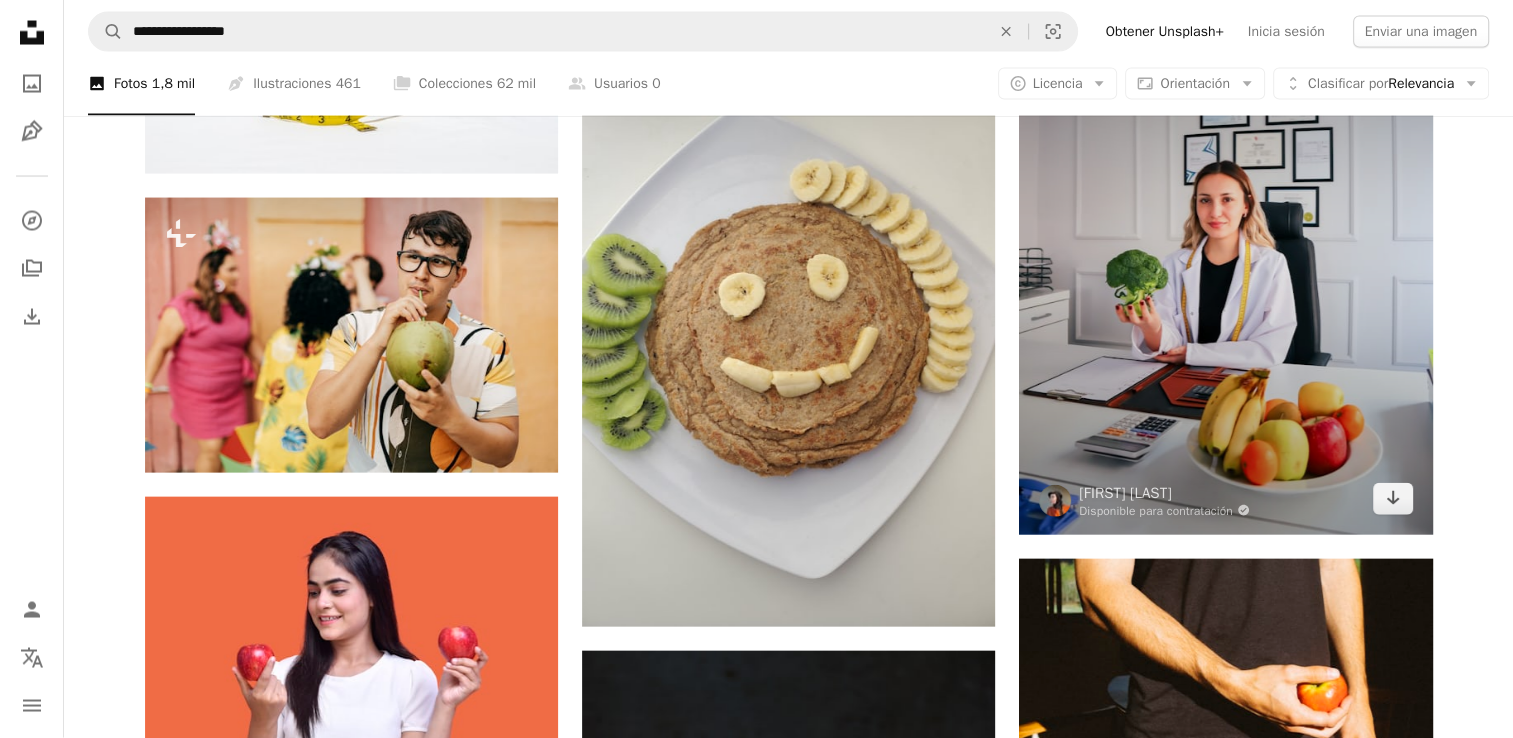 click at bounding box center (1225, 251) 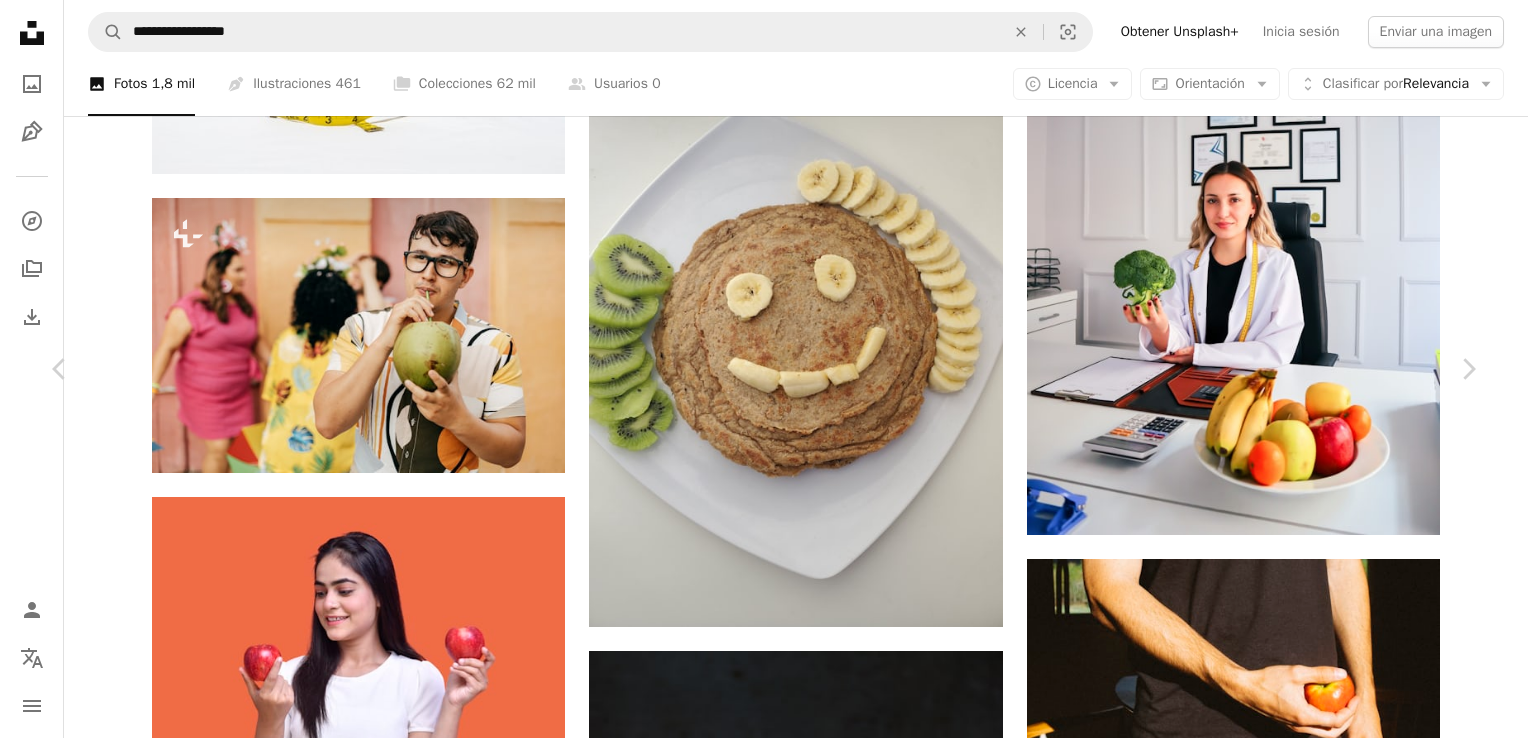 click on "Editar imagen   Plus sign for Unsplash+" at bounding box center [1137, 4008] 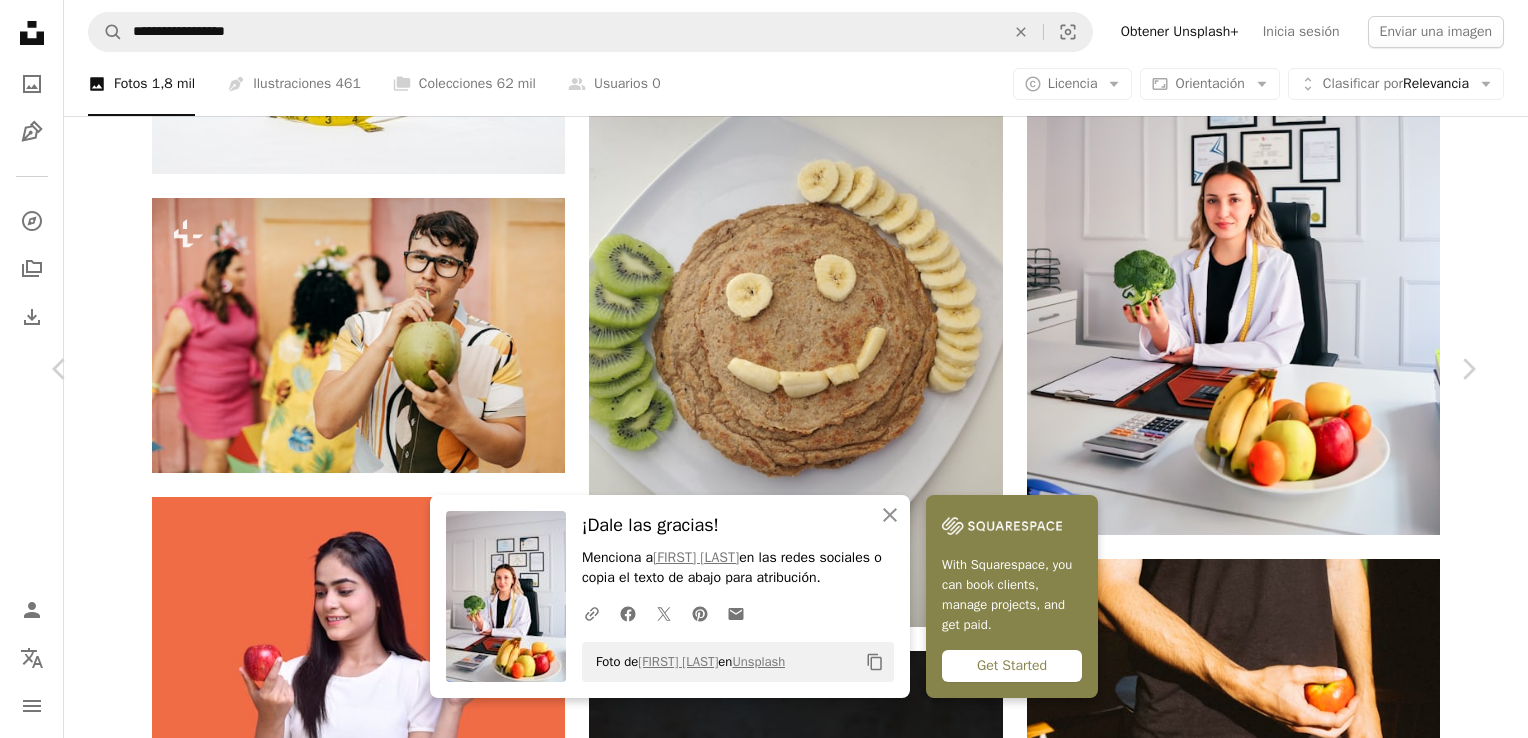 drag, startPoint x: 1472, startPoint y: 709, endPoint x: 1072, endPoint y: 15, distance: 801.02185 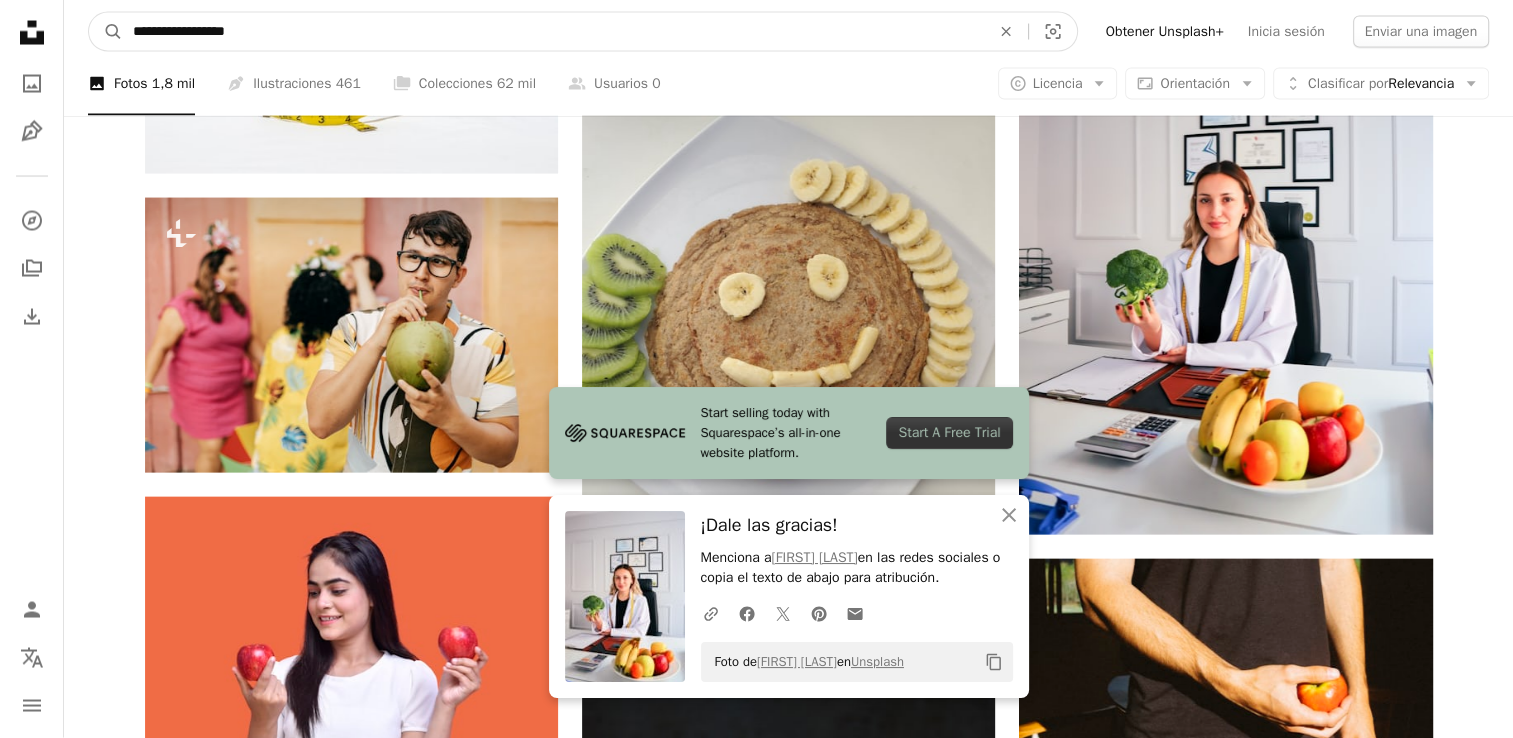 drag, startPoint x: 260, startPoint y: 24, endPoint x: 13, endPoint y: 39, distance: 247.45505 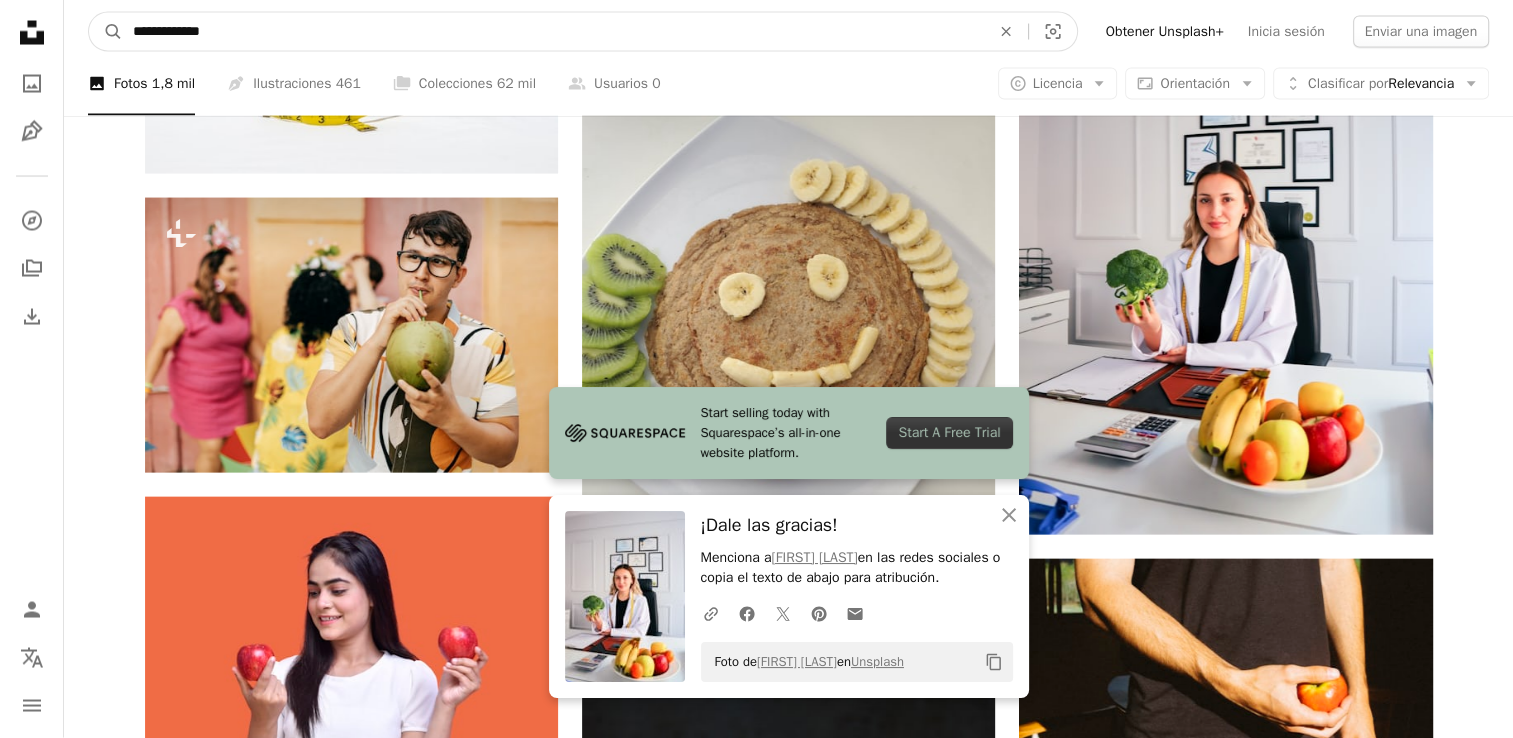 type on "**********" 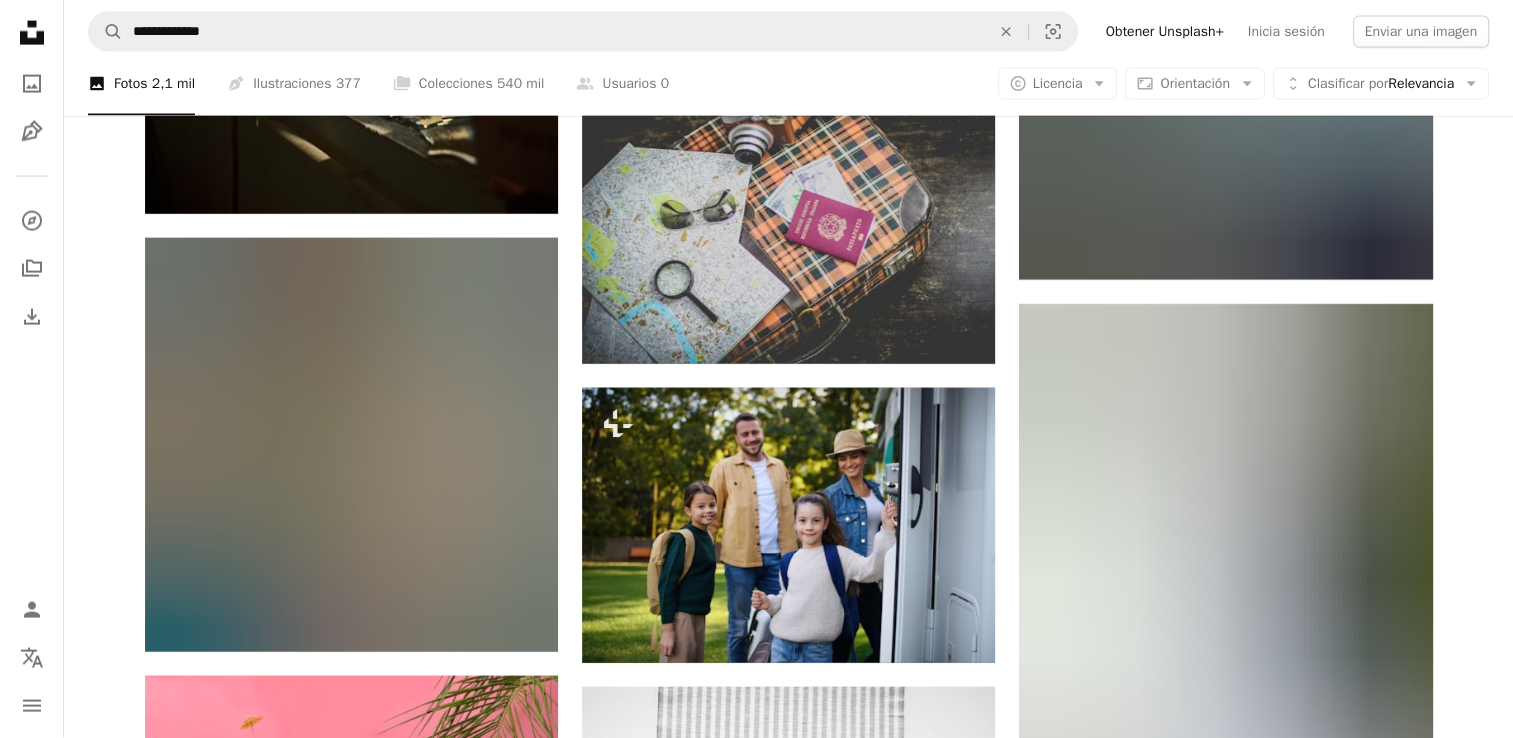 scroll, scrollTop: 27300, scrollLeft: 0, axis: vertical 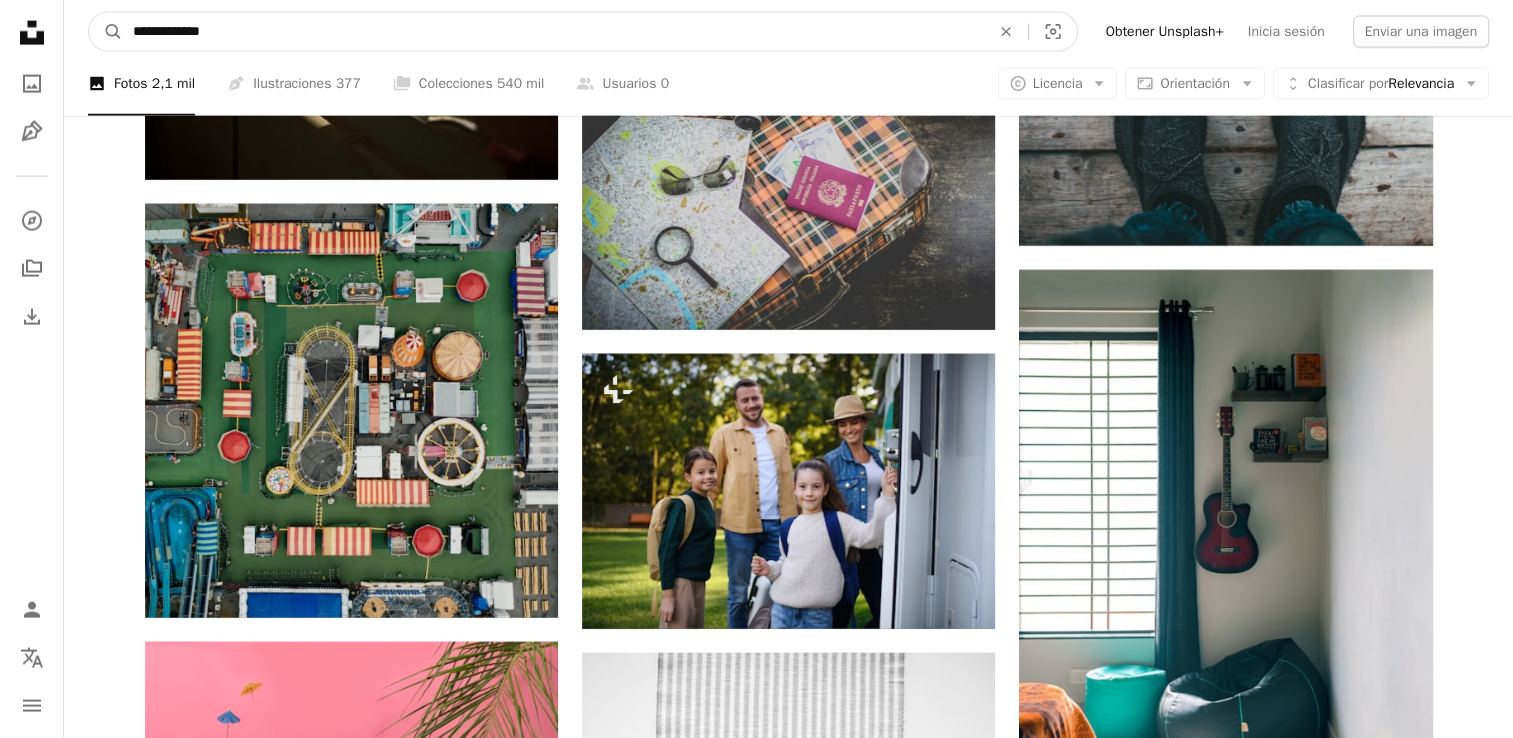 click on "**********" at bounding box center (553, 32) 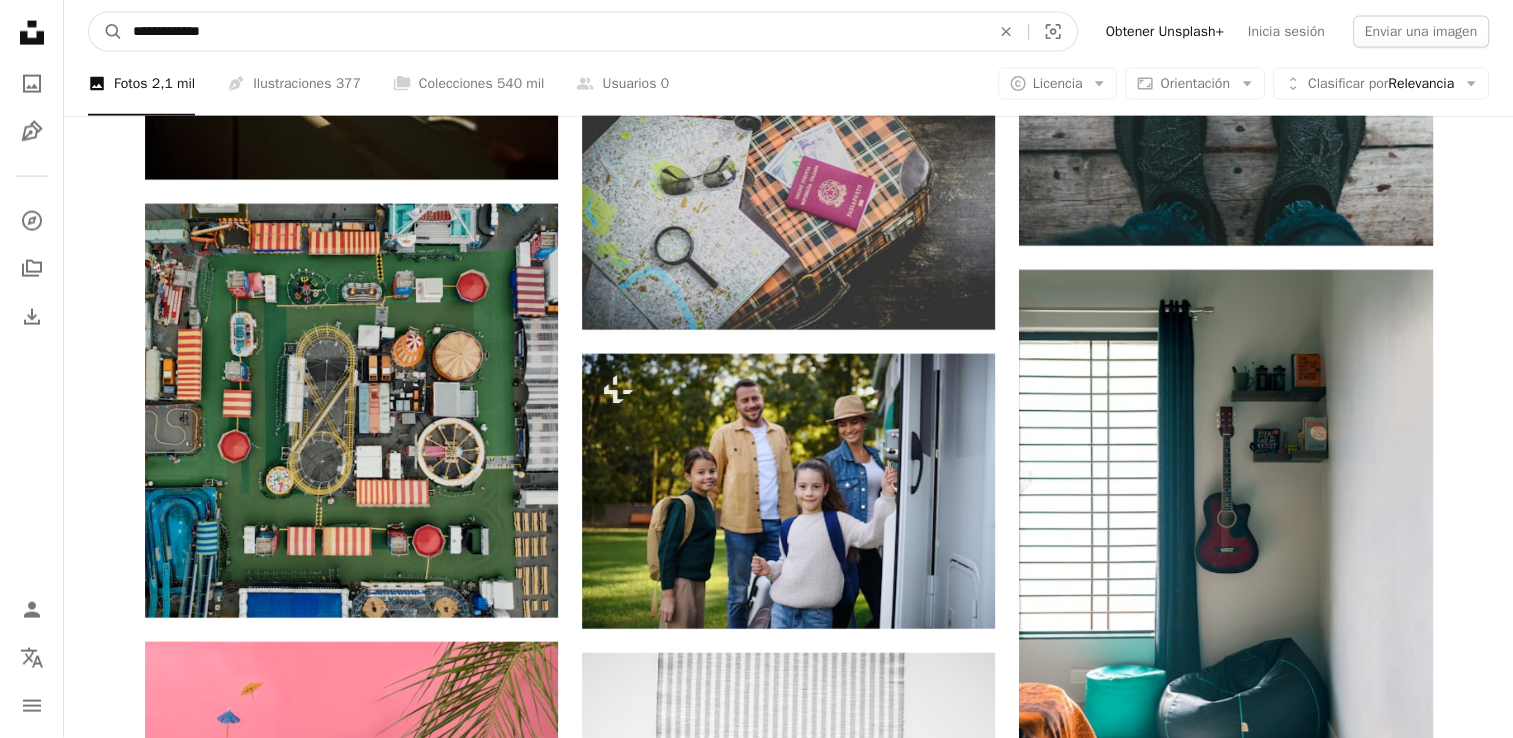 click on "**********" at bounding box center [553, 32] 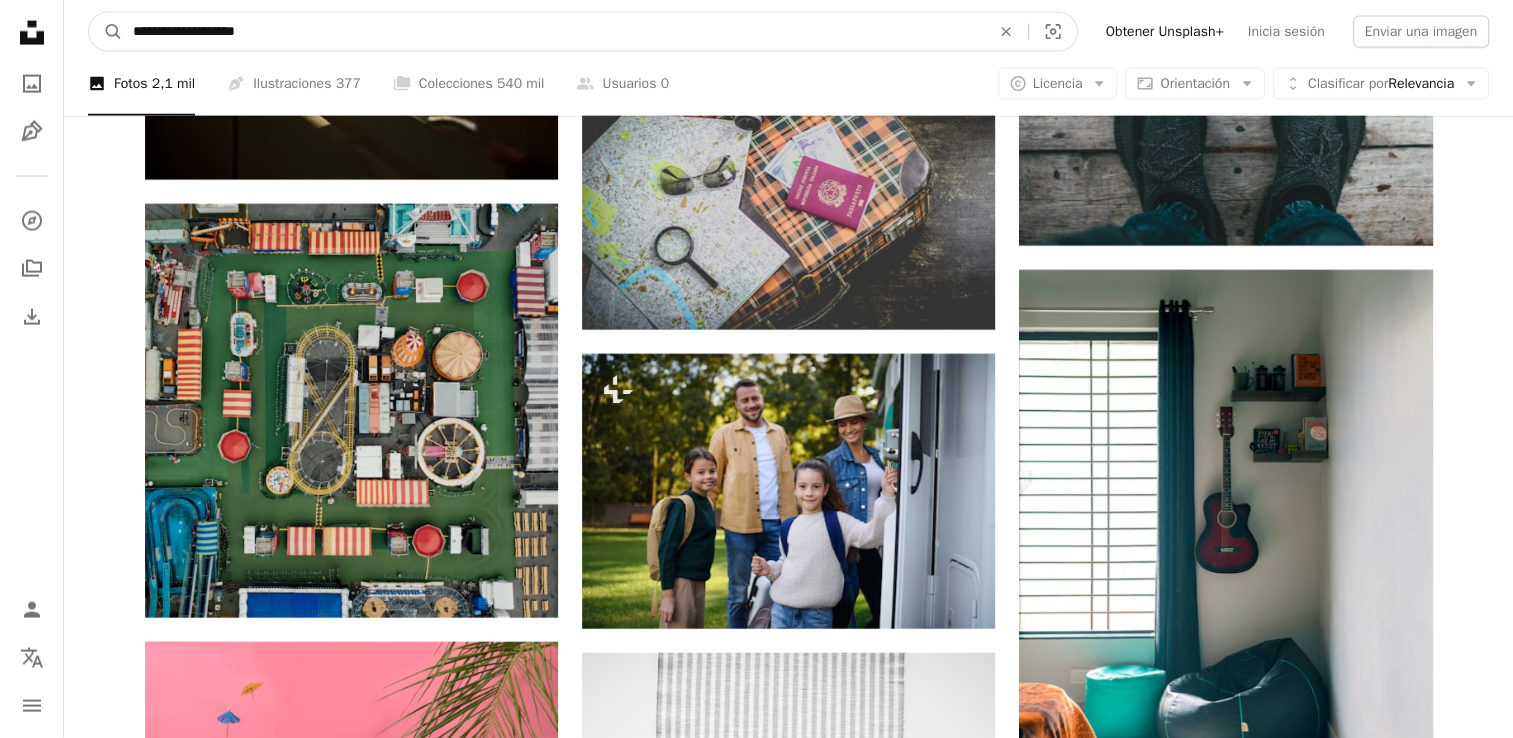 type on "**********" 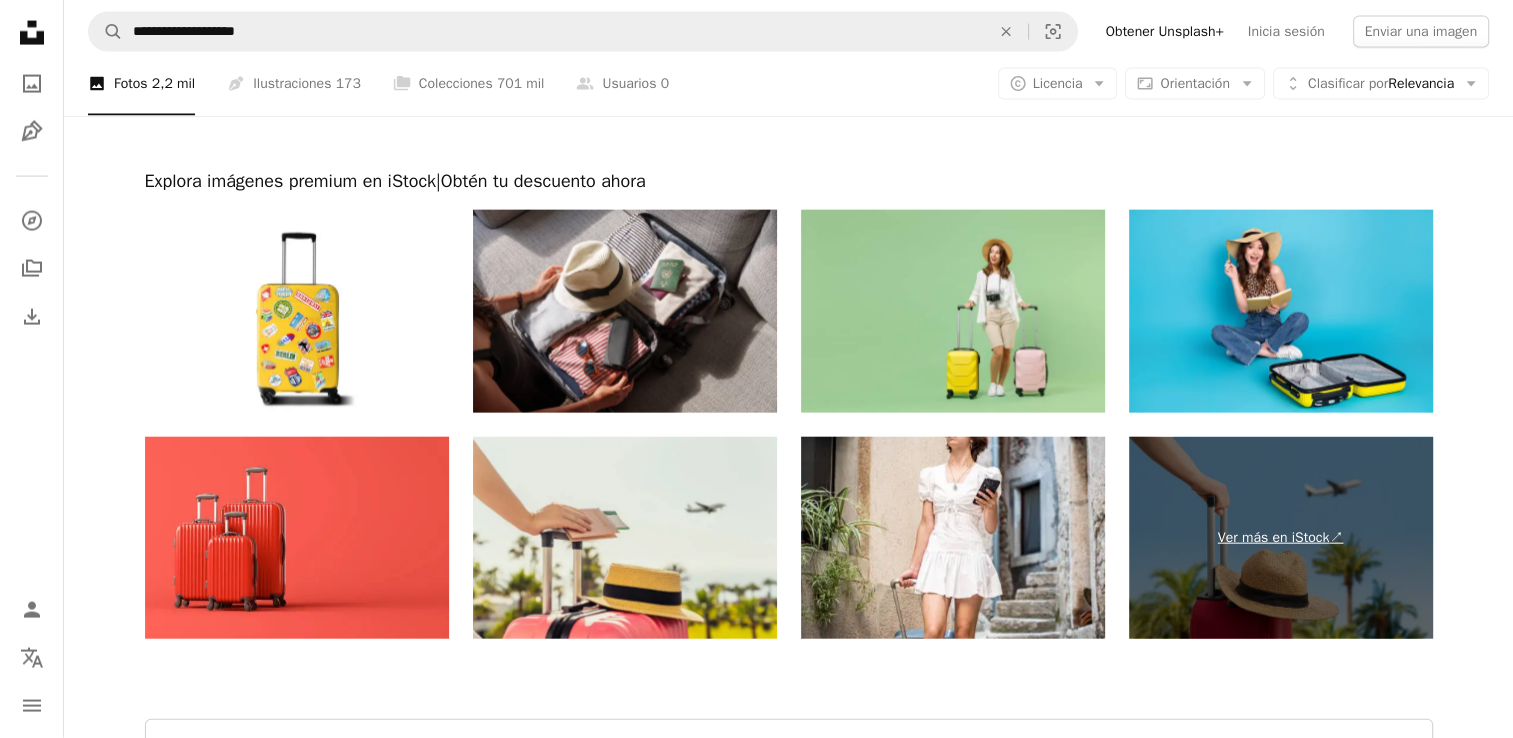 scroll, scrollTop: 4500, scrollLeft: 0, axis: vertical 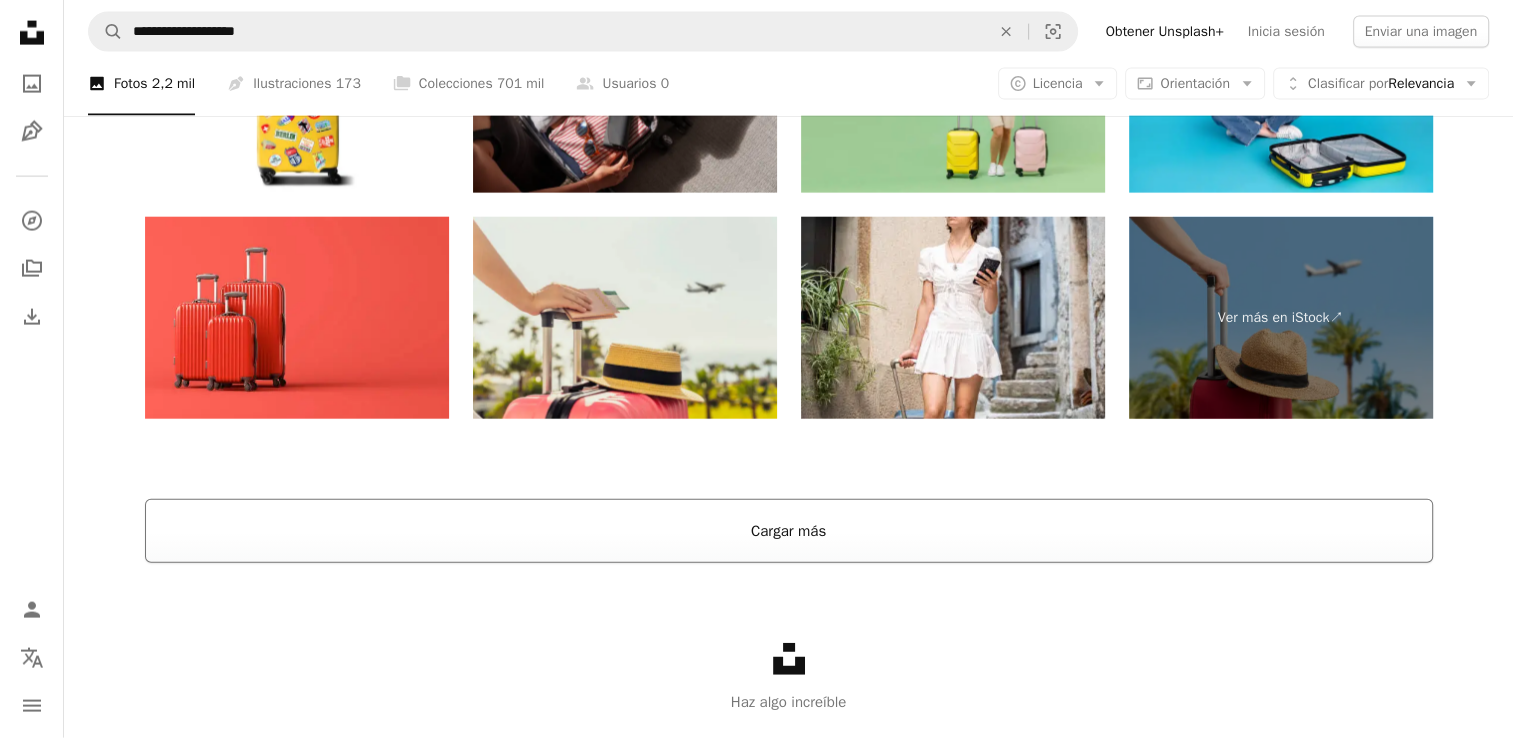 click on "Cargar más" at bounding box center [789, 531] 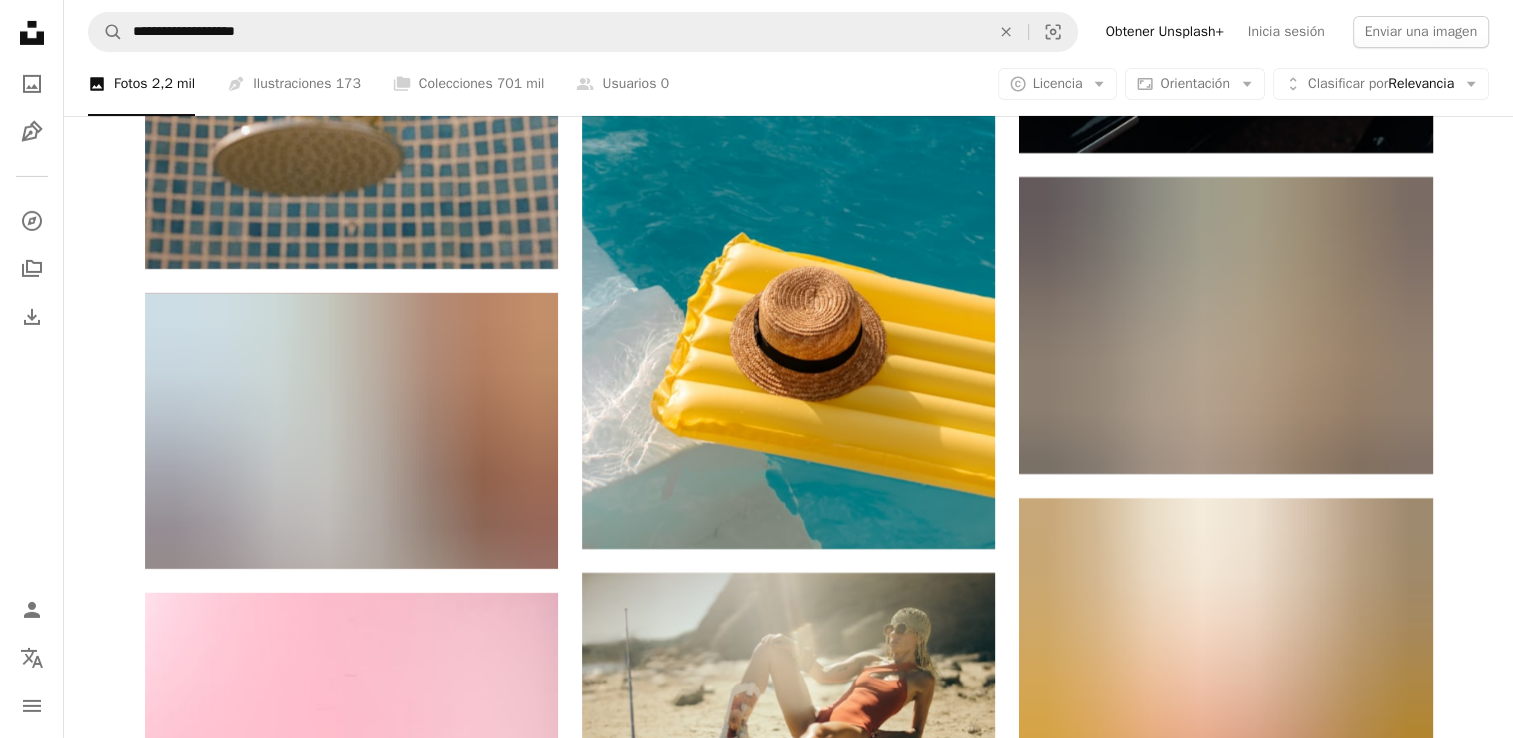 scroll, scrollTop: 6900, scrollLeft: 0, axis: vertical 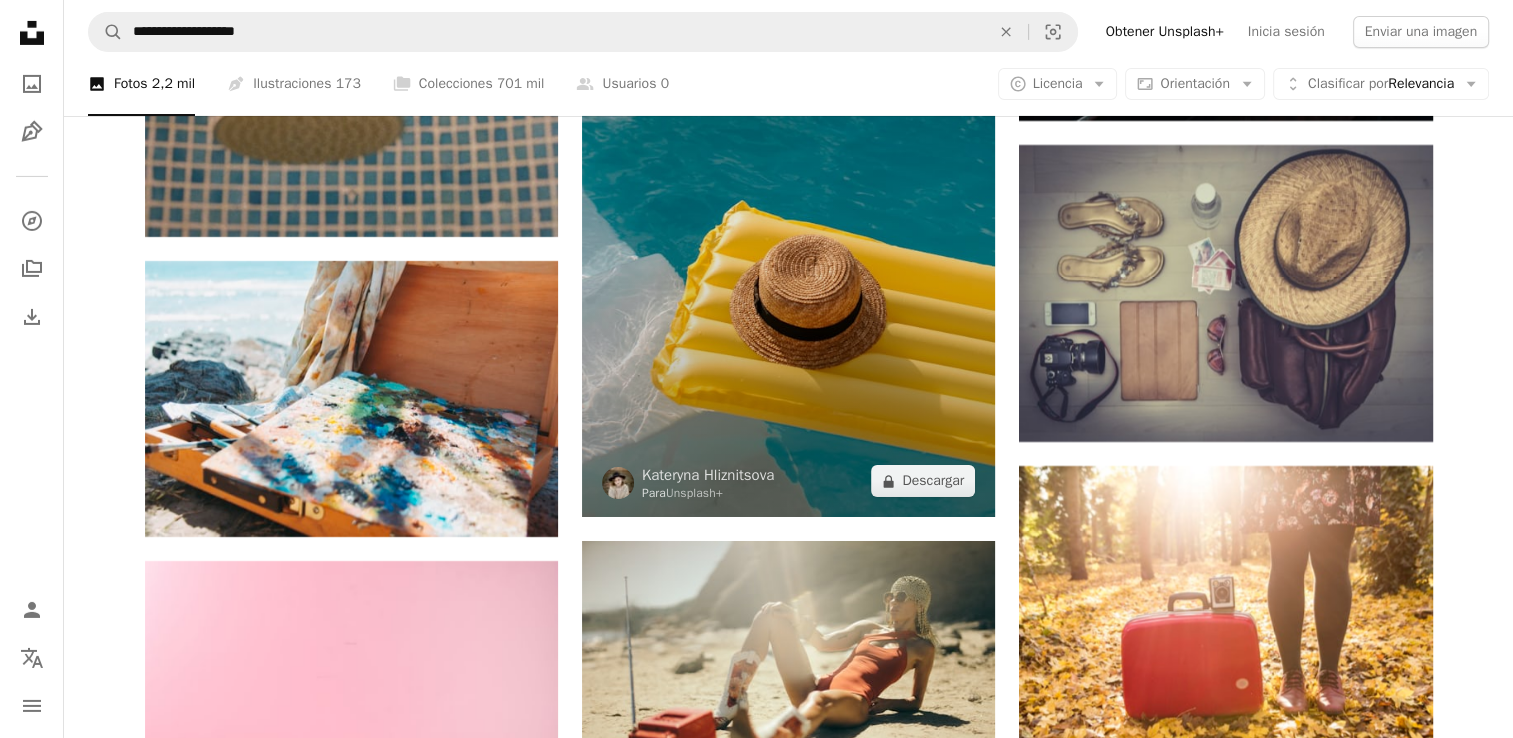 click at bounding box center [788, 212] 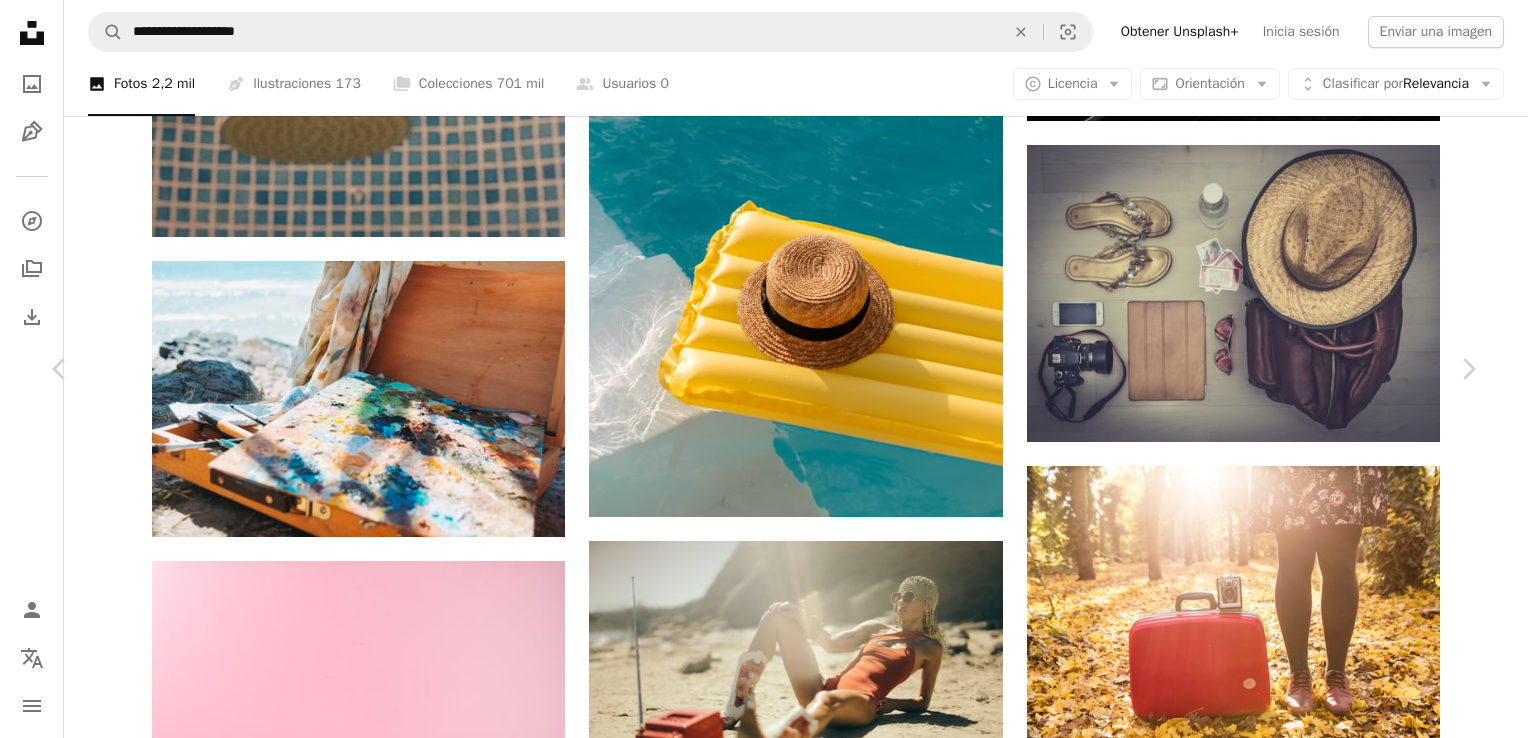 type 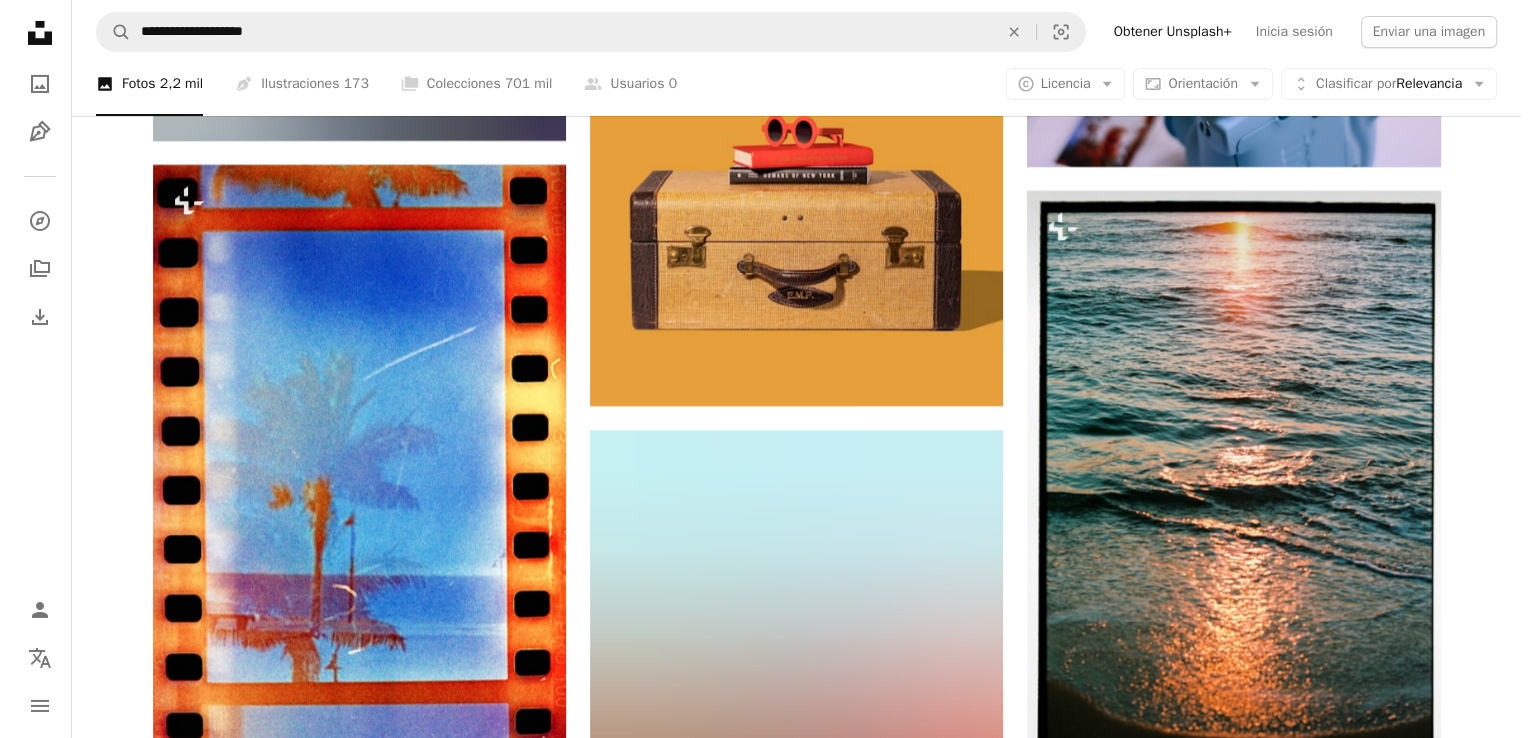 scroll, scrollTop: 14800, scrollLeft: 0, axis: vertical 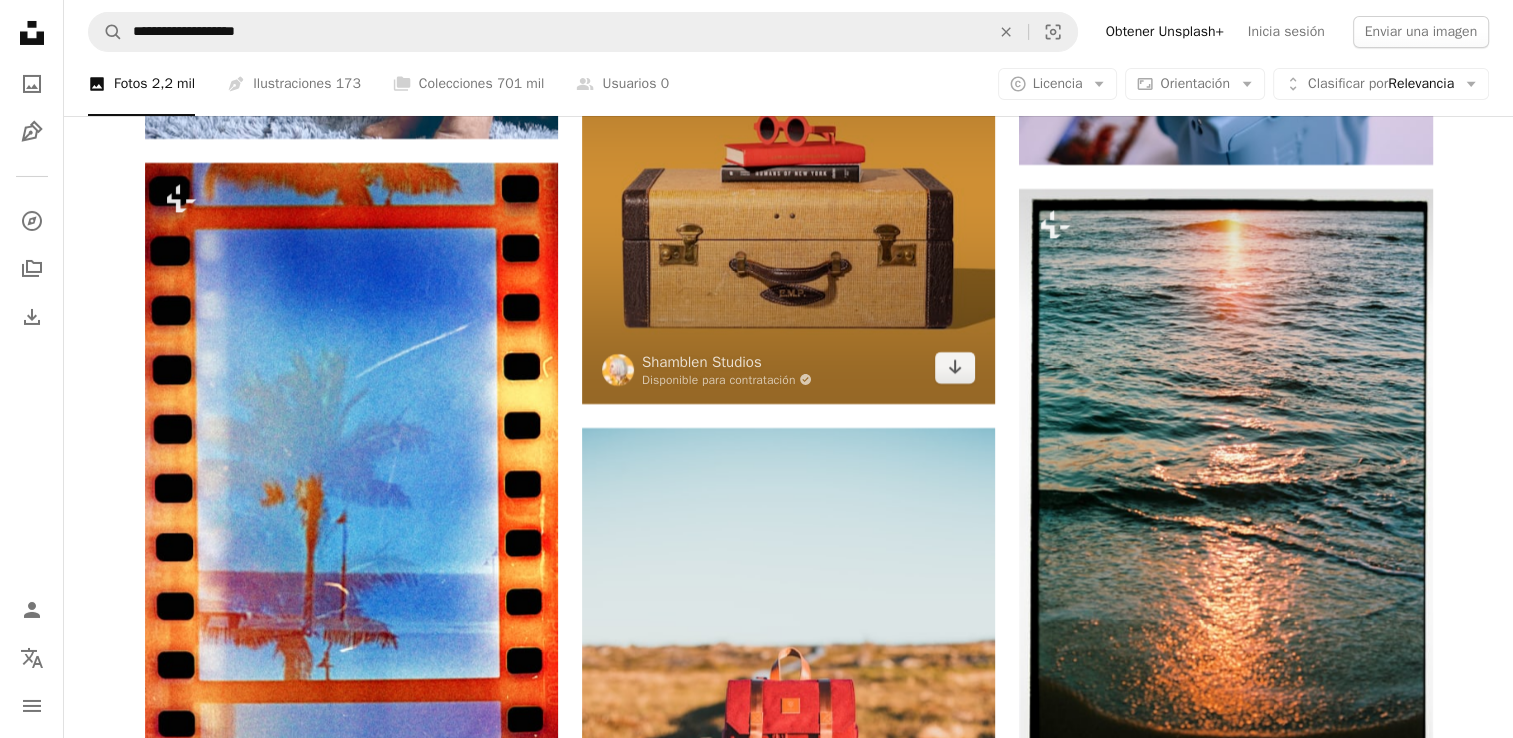 click at bounding box center [788, 196] 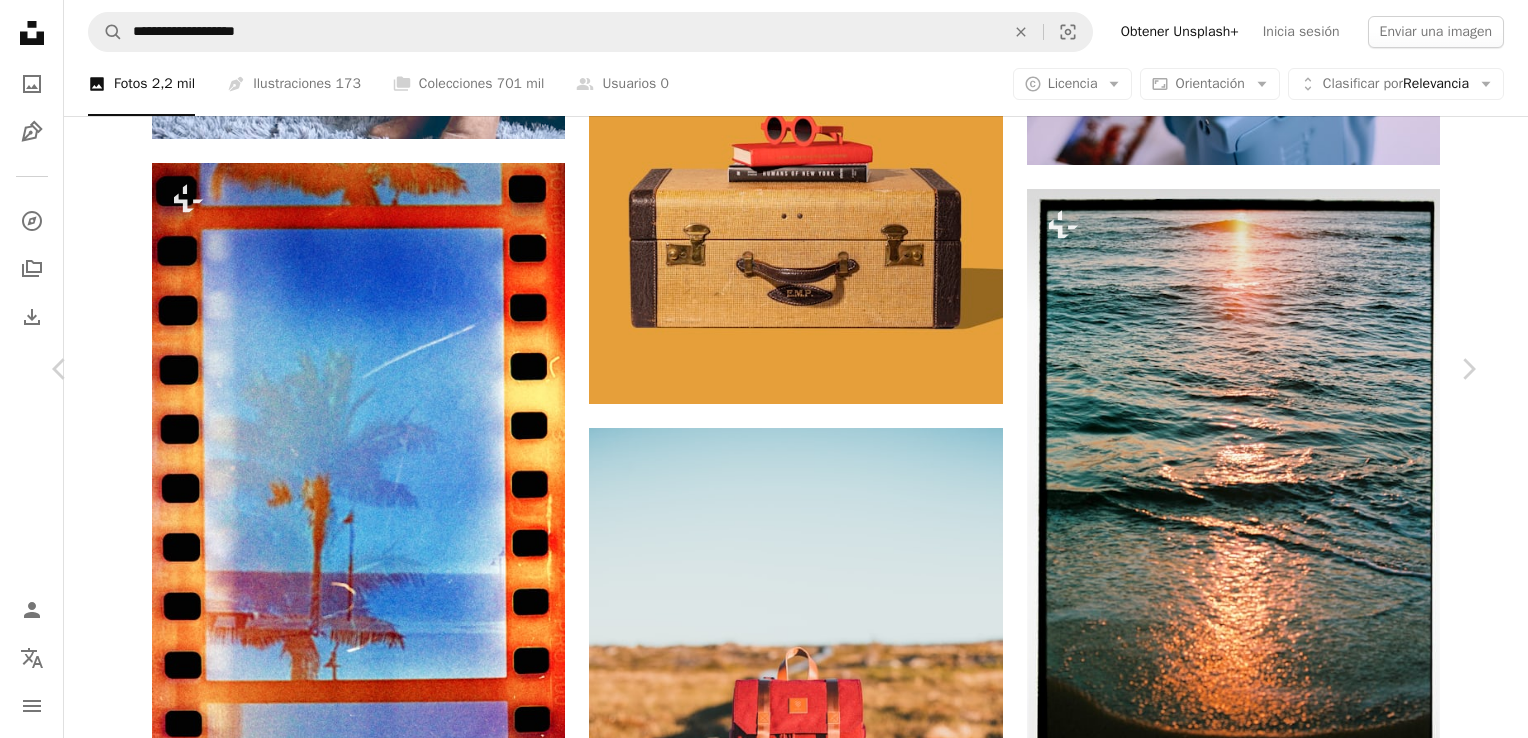 drag, startPoint x: 738, startPoint y: 206, endPoint x: 619, endPoint y: 318, distance: 163.41664 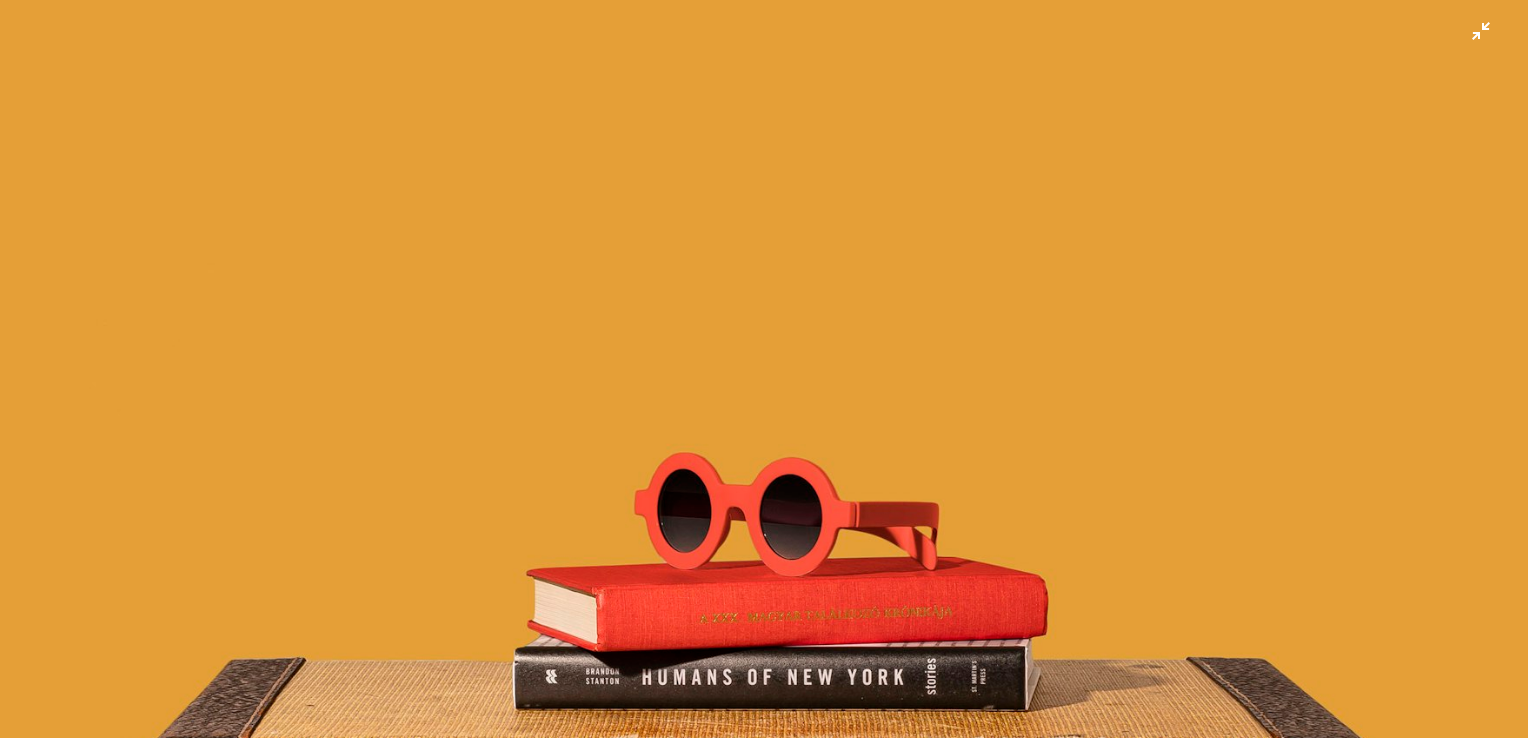 scroll, scrollTop: 380, scrollLeft: 0, axis: vertical 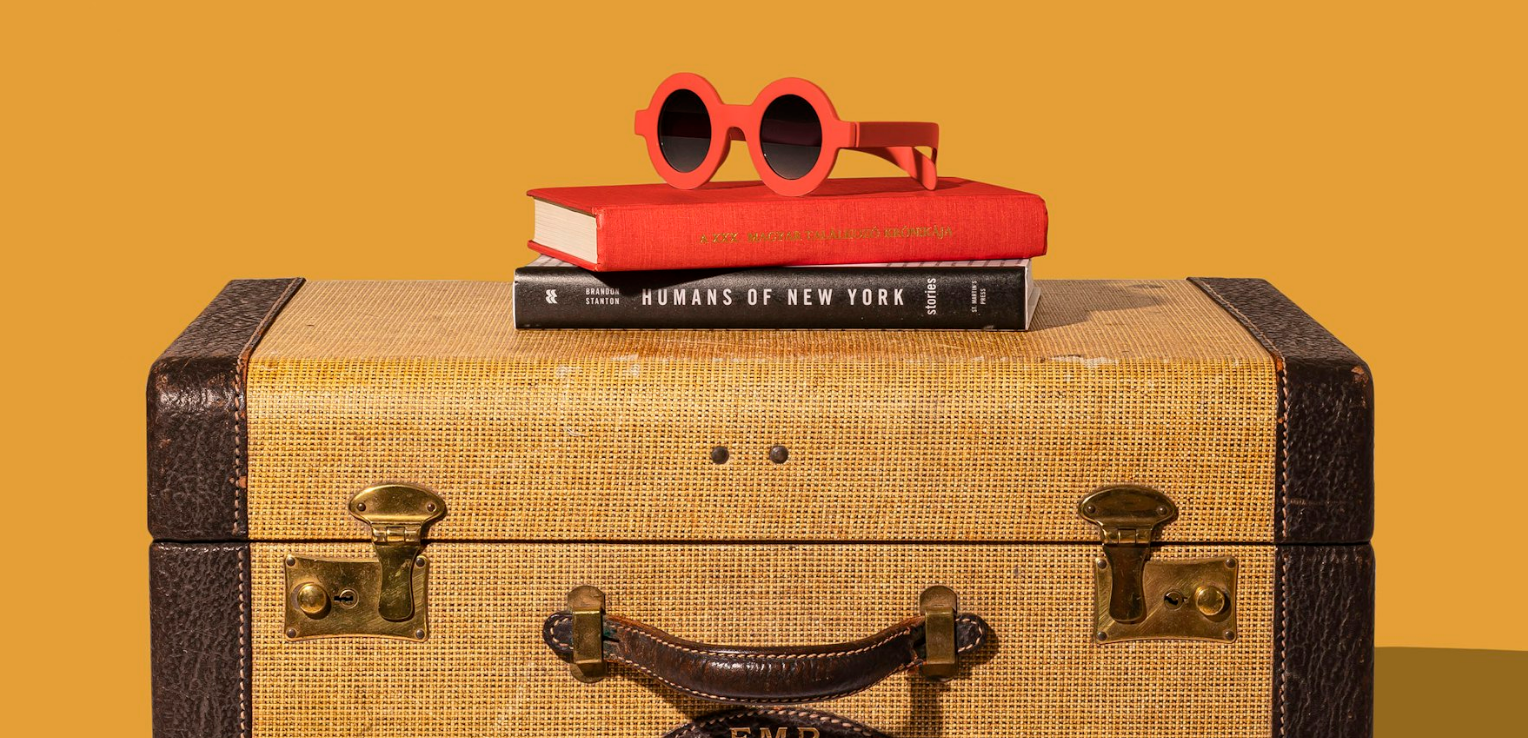 drag, startPoint x: 147, startPoint y: 163, endPoint x: 79, endPoint y: 31, distance: 148.48569 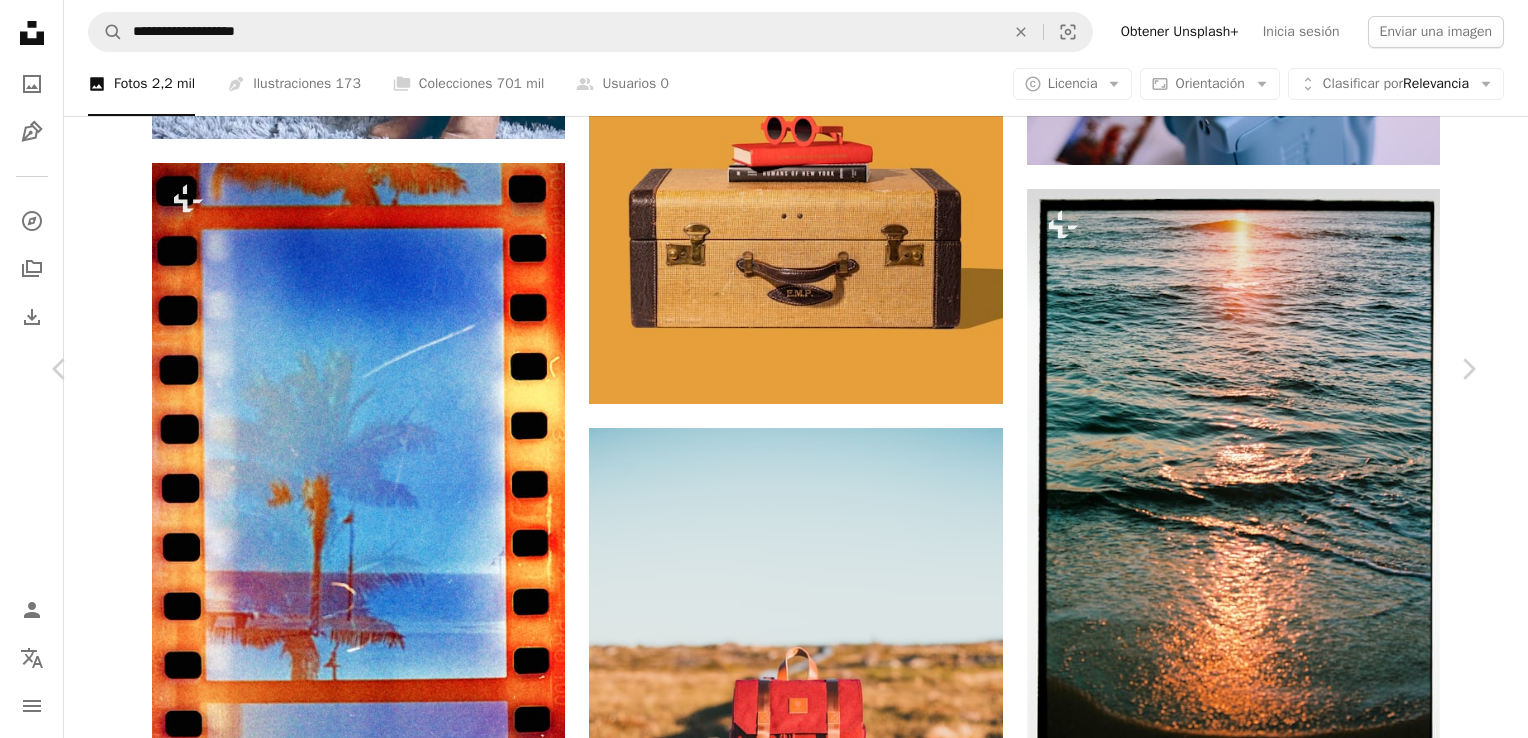 type 